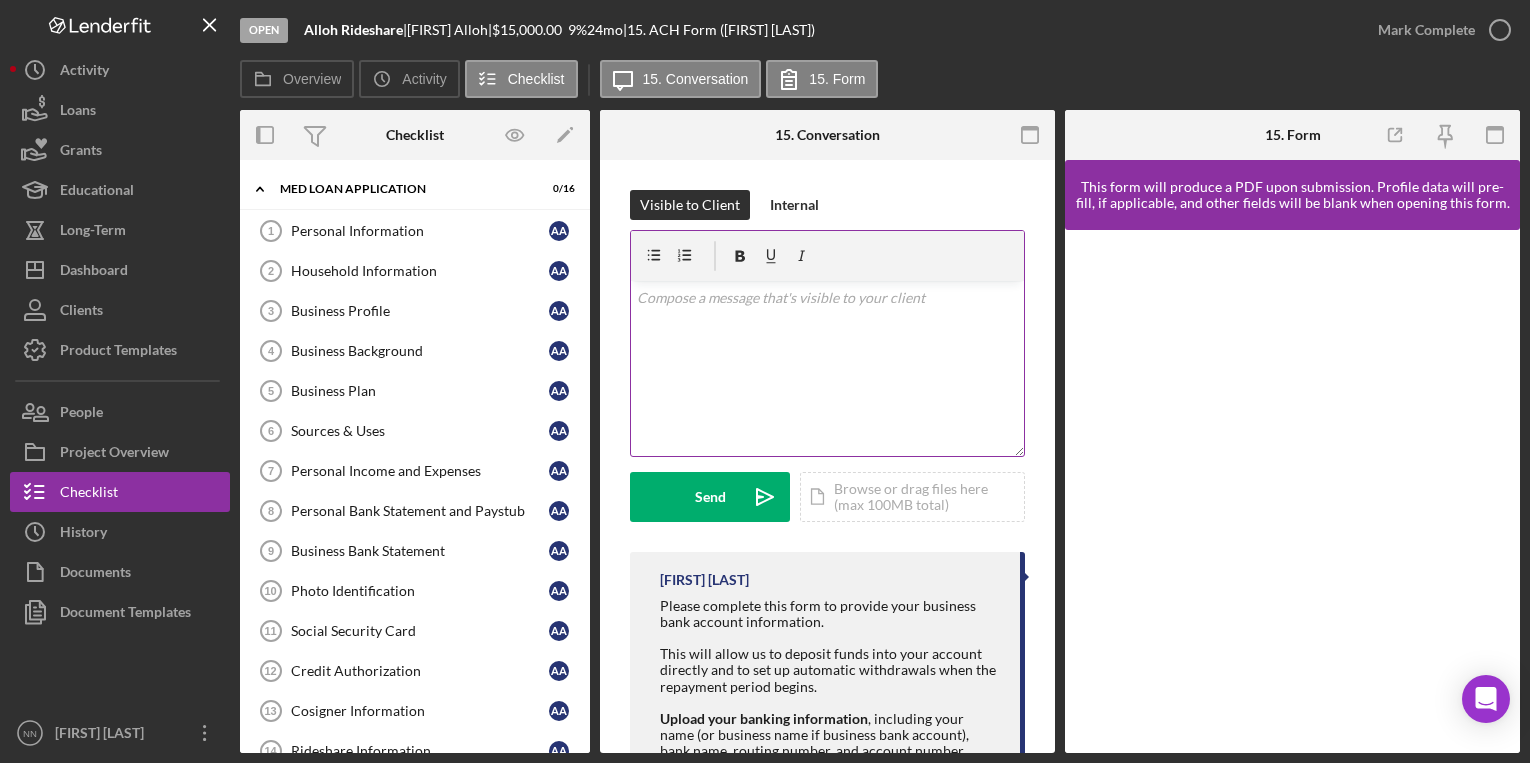 scroll, scrollTop: 0, scrollLeft: 0, axis: both 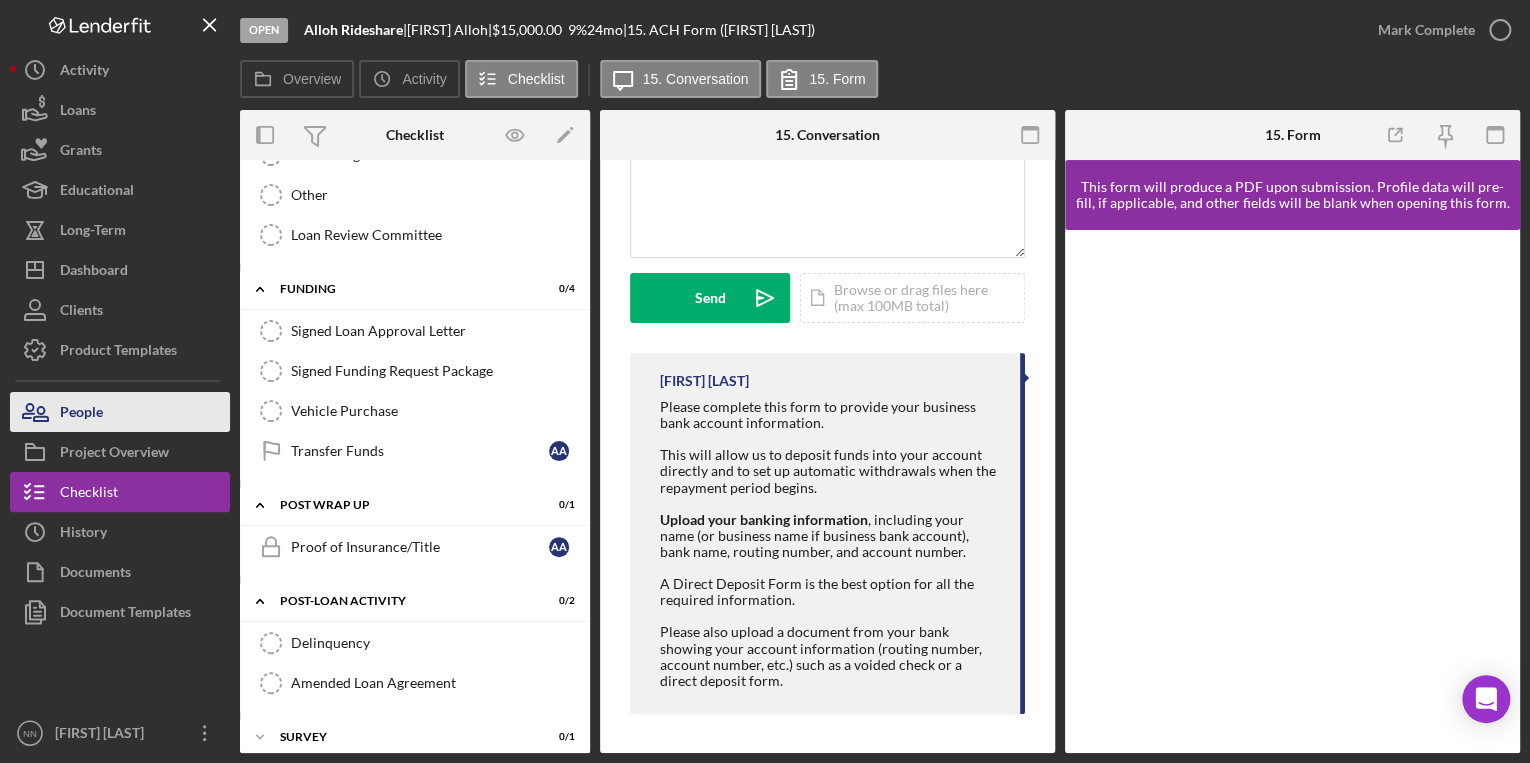 click on "People" at bounding box center (120, 412) 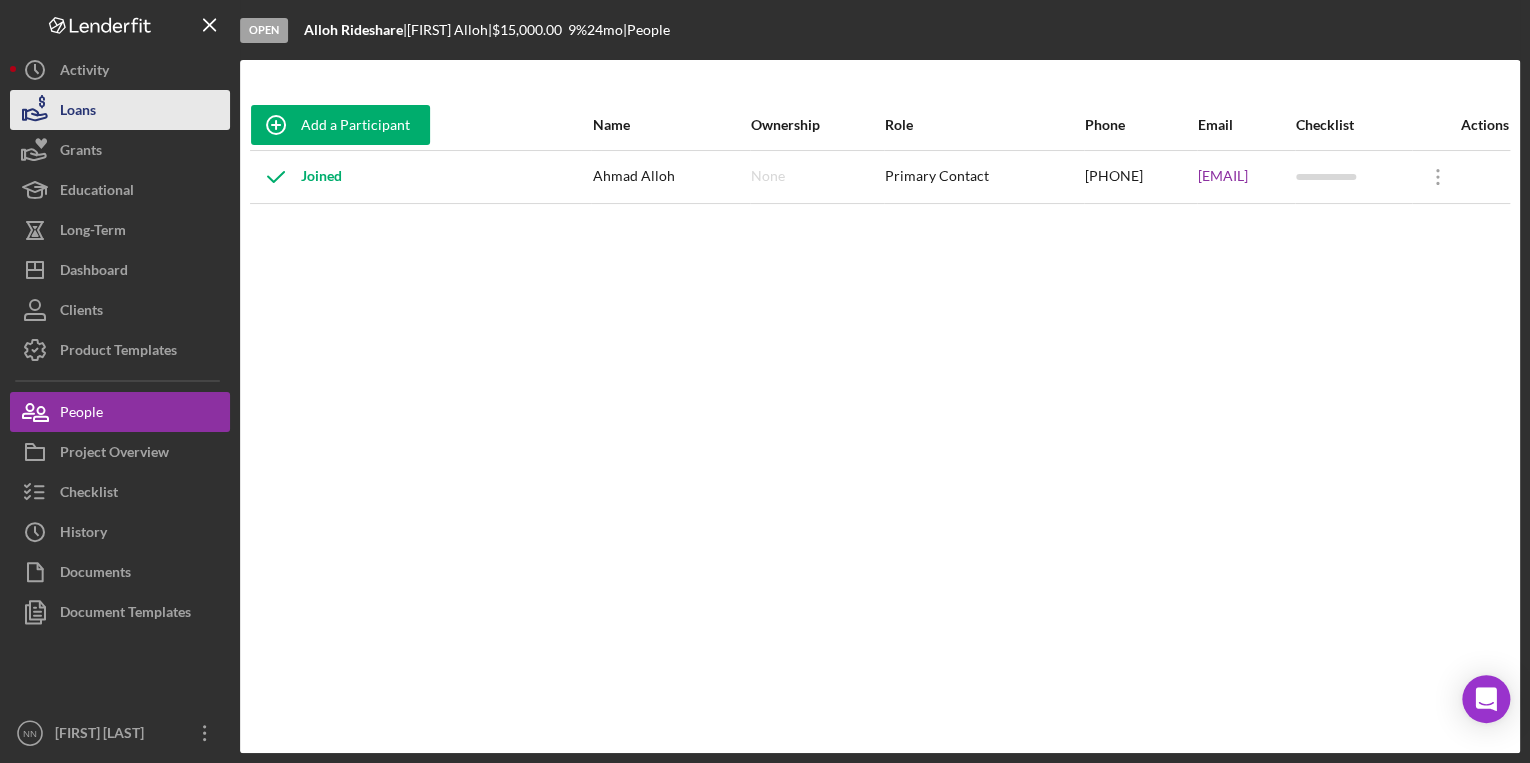 click on "Loans" at bounding box center [78, 112] 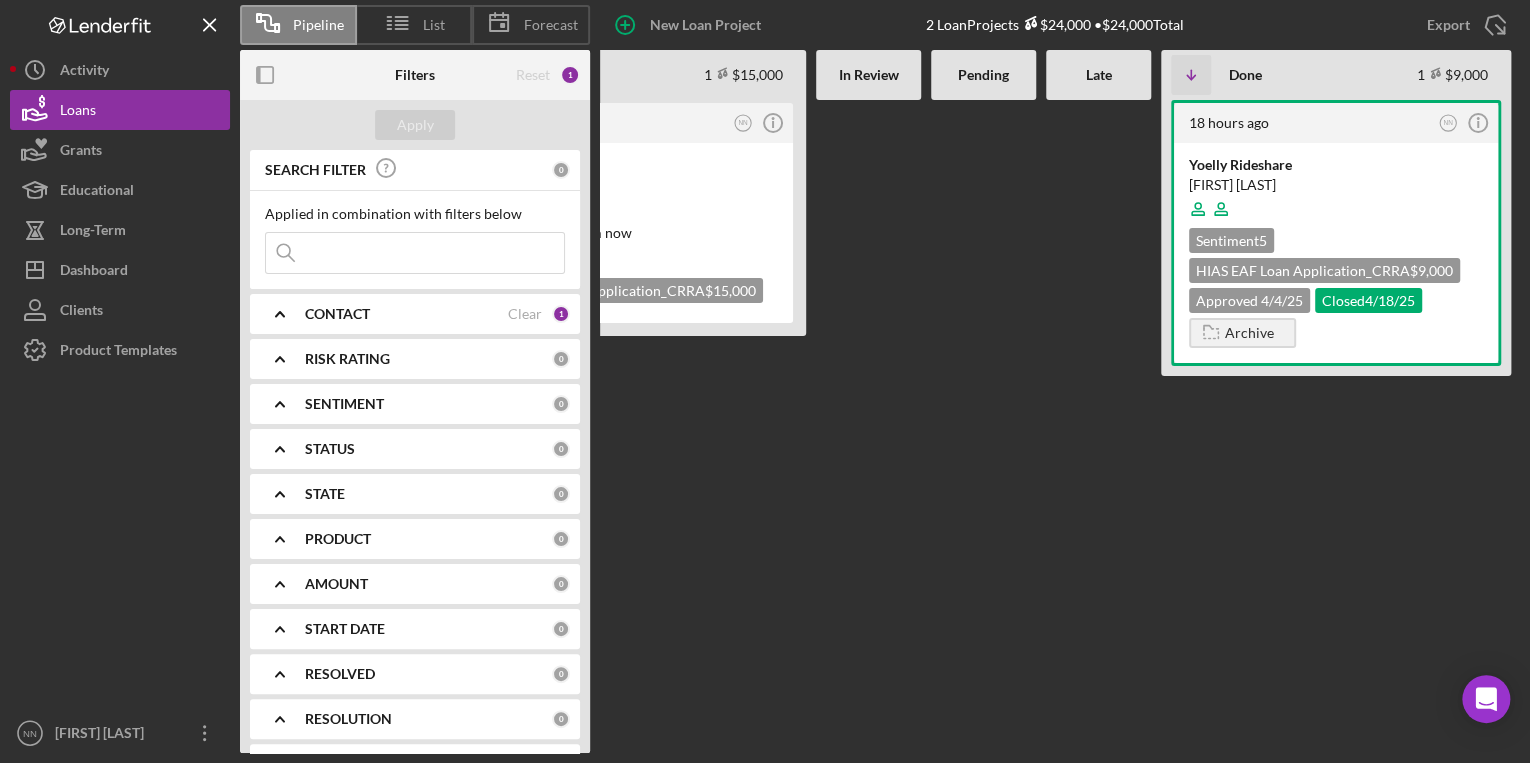 scroll, scrollTop: 0, scrollLeft: 0, axis: both 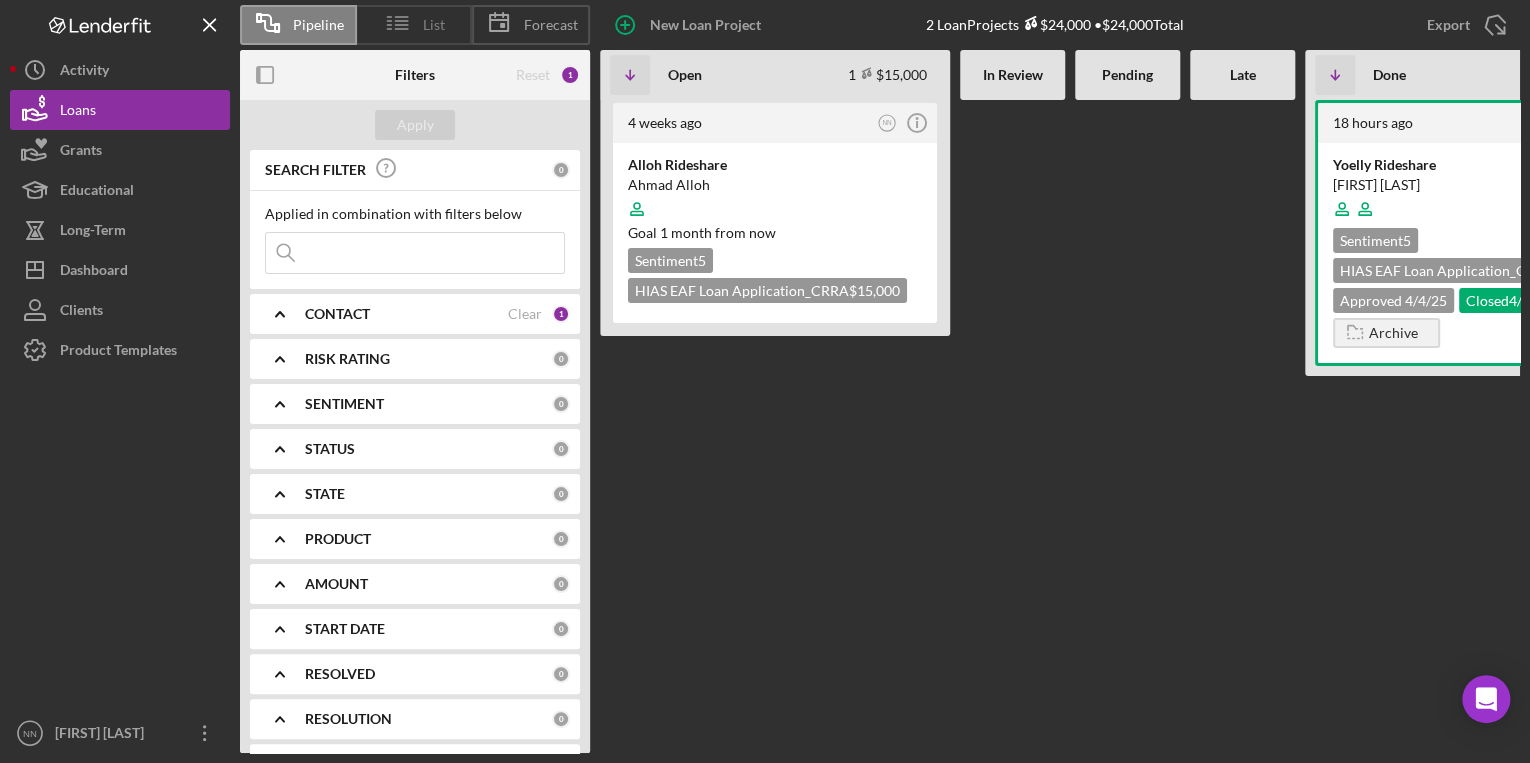click 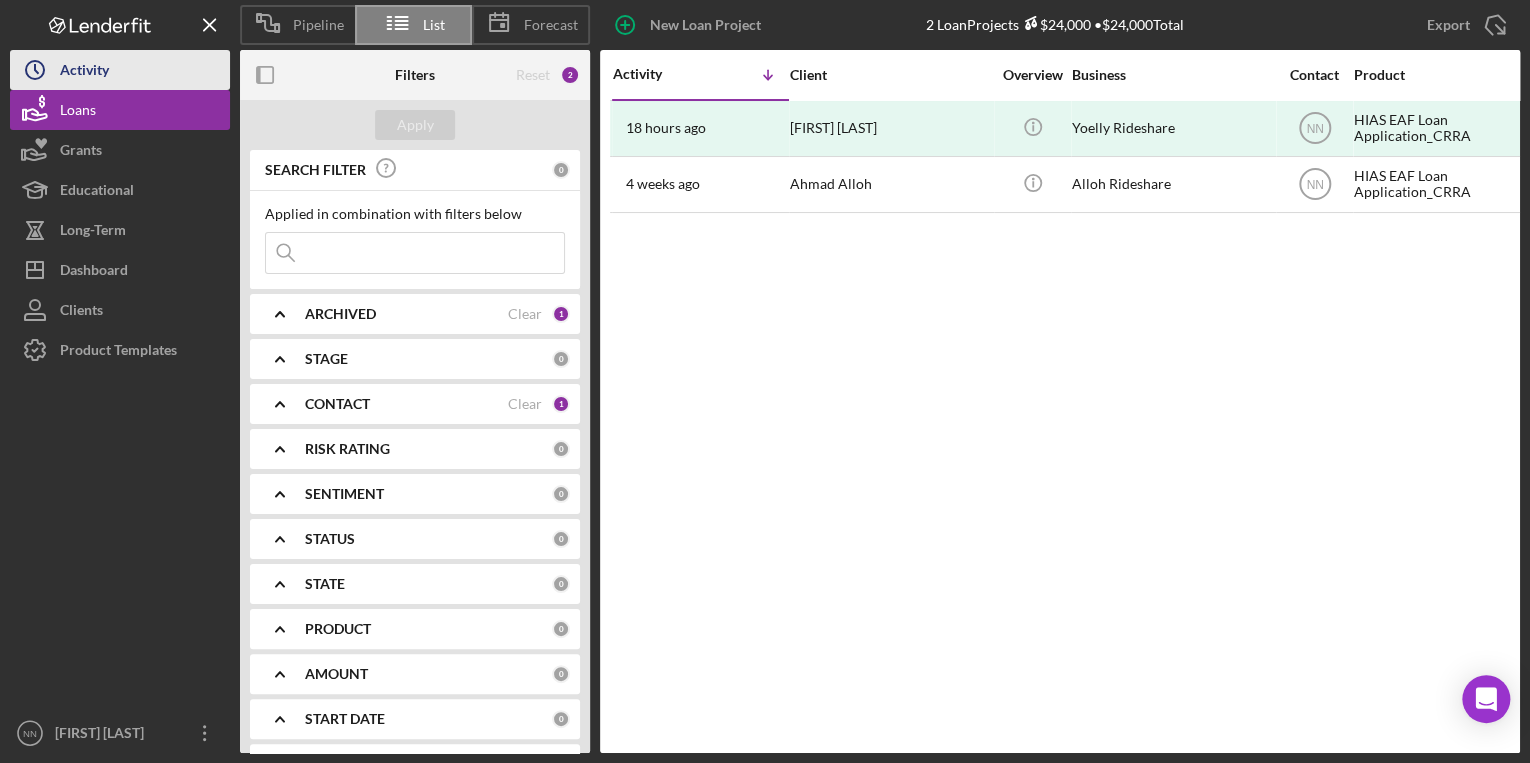 click on "Icon/History Activity" at bounding box center [120, 70] 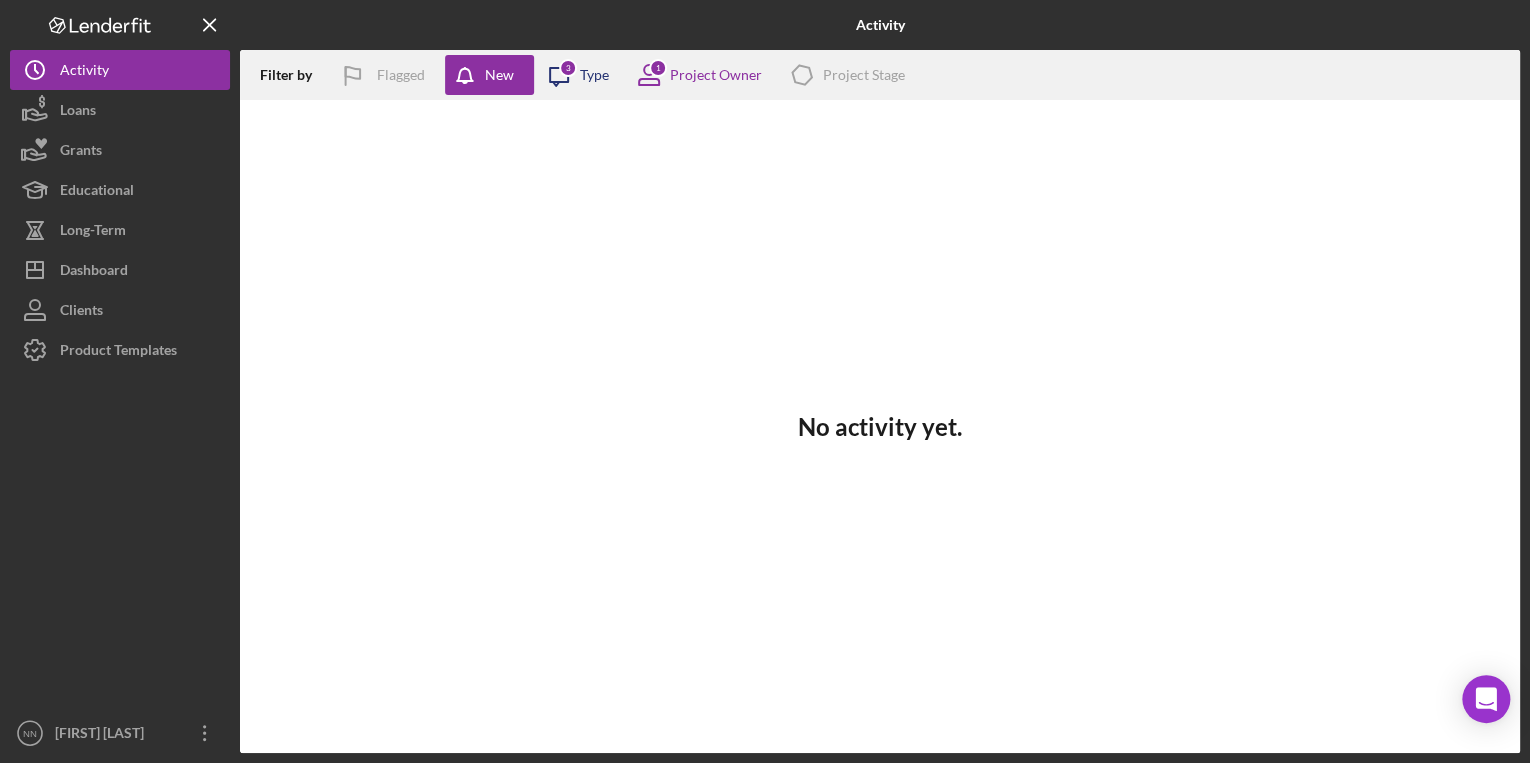 click on "Icon/Message" 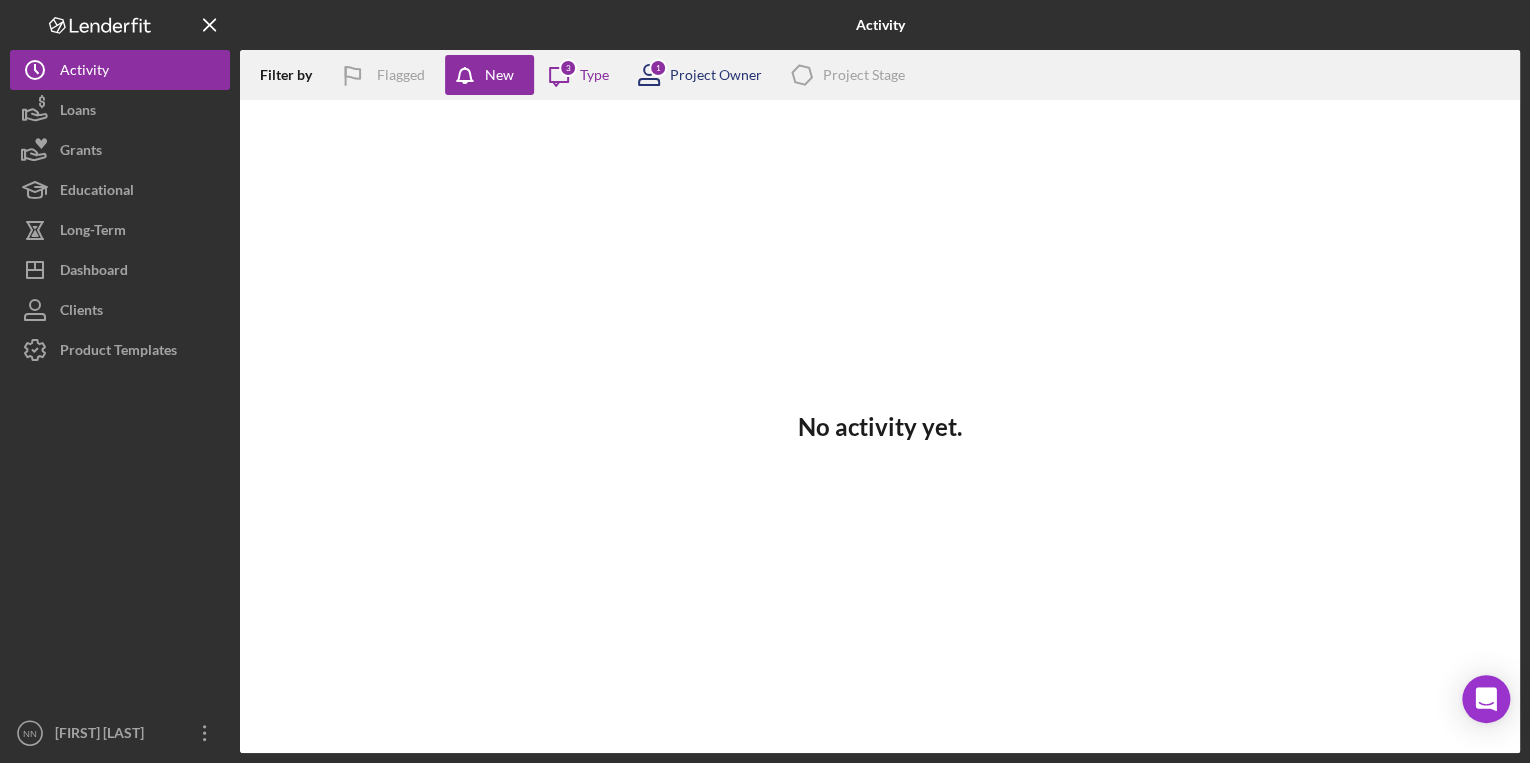 click 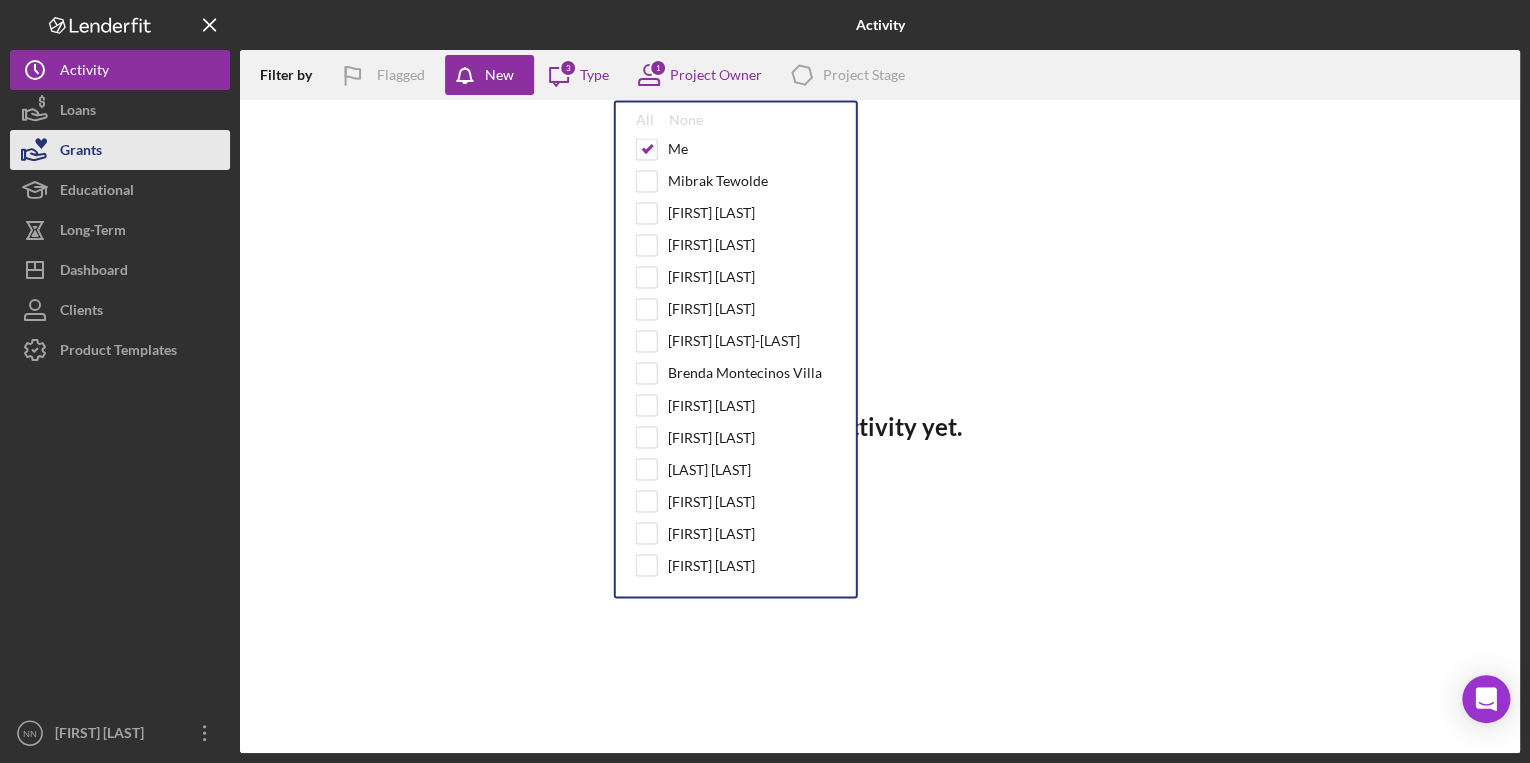 click 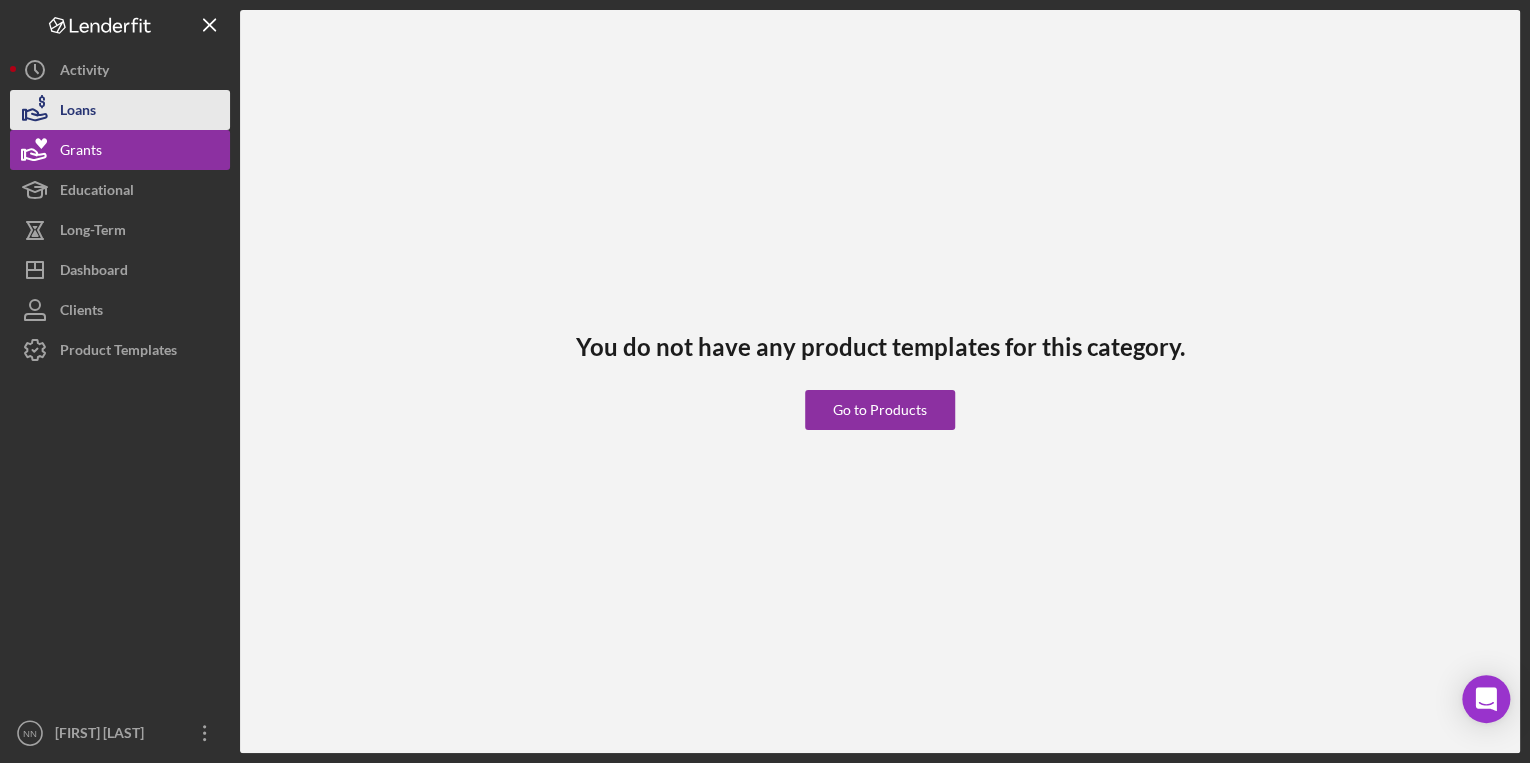 click on "Loans" at bounding box center (120, 110) 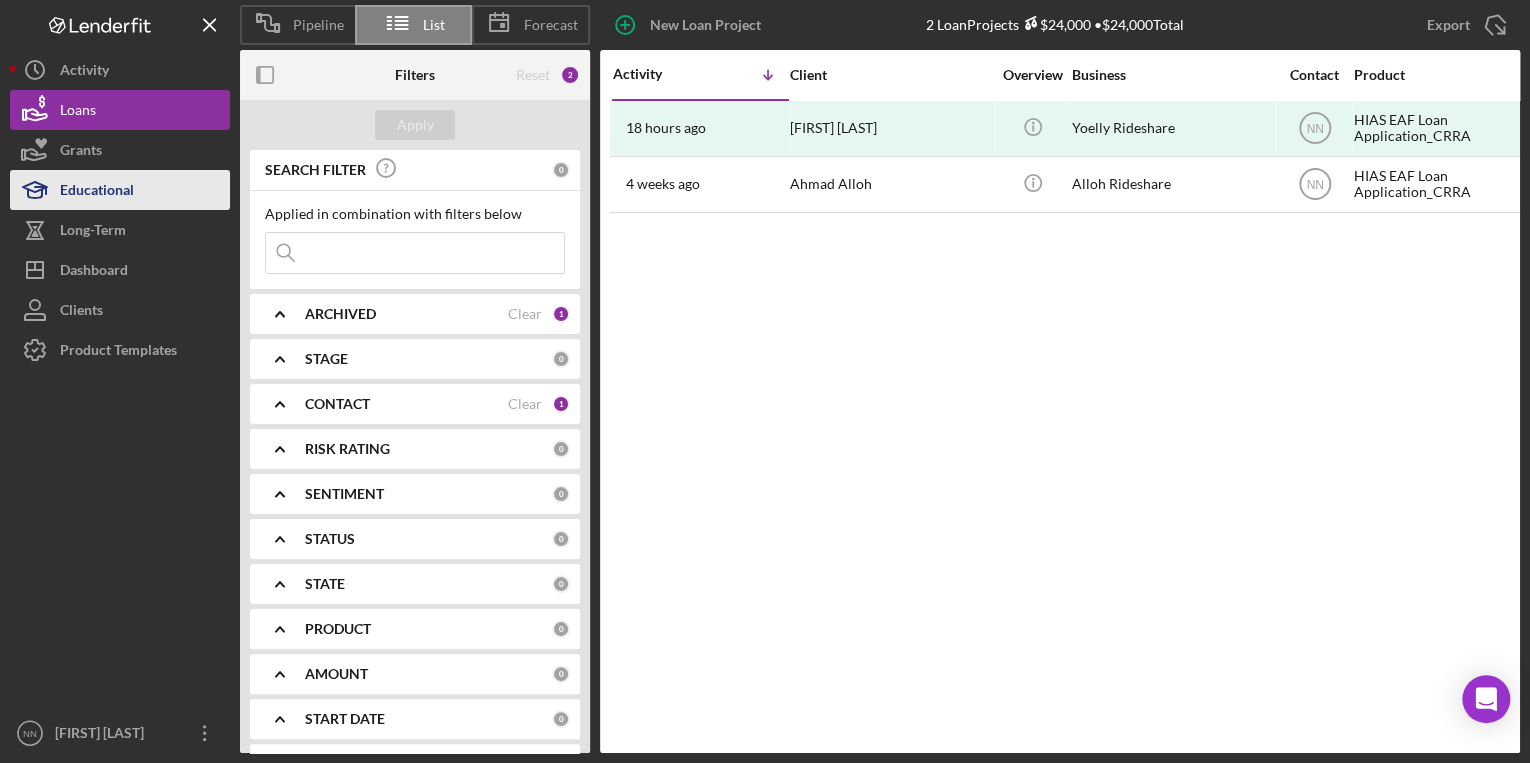 click on "Educational" at bounding box center (97, 192) 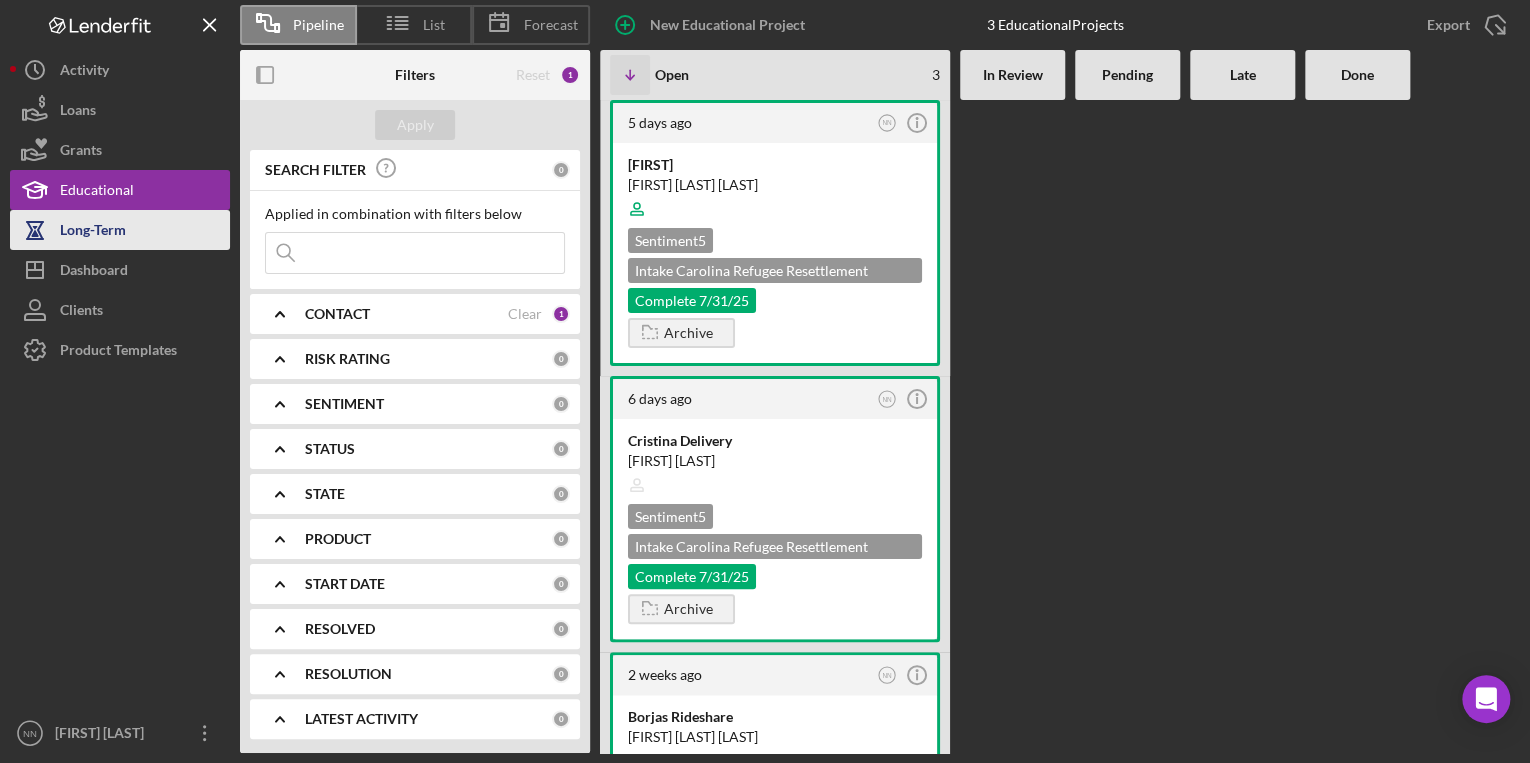 click on "Long-Term" at bounding box center (93, 232) 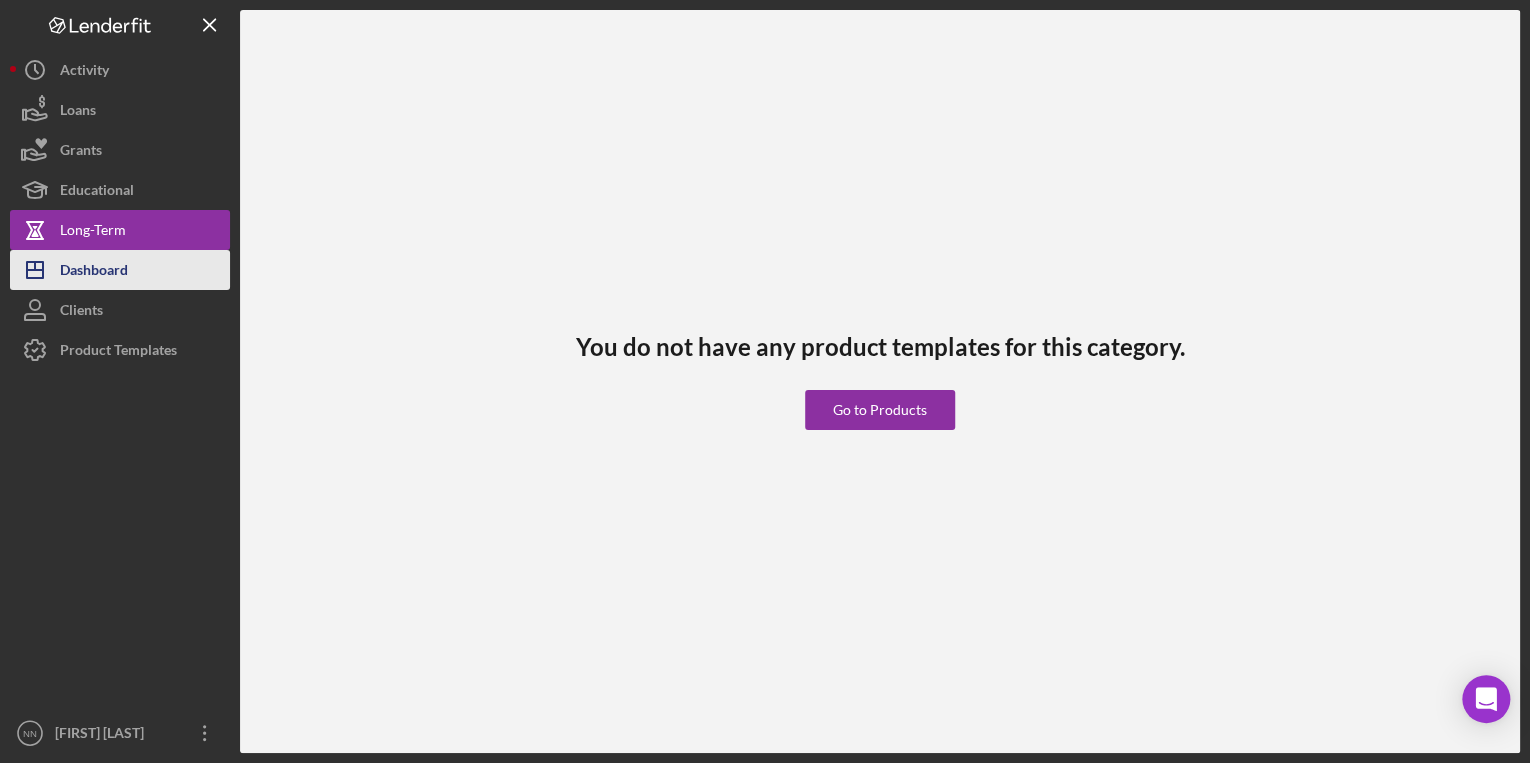 click on "Dashboard" at bounding box center (94, 272) 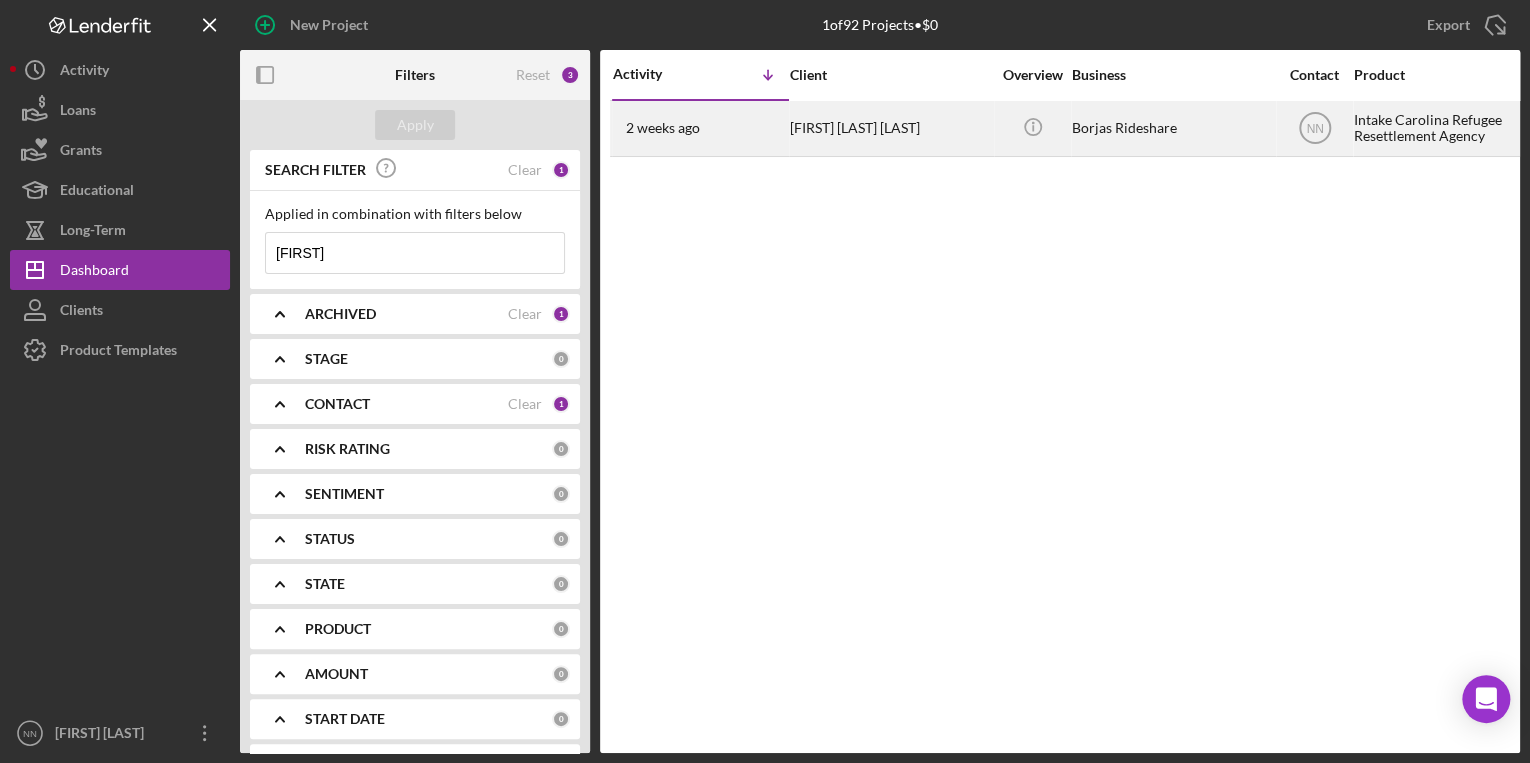 click on "2 weeks ago" at bounding box center (663, 128) 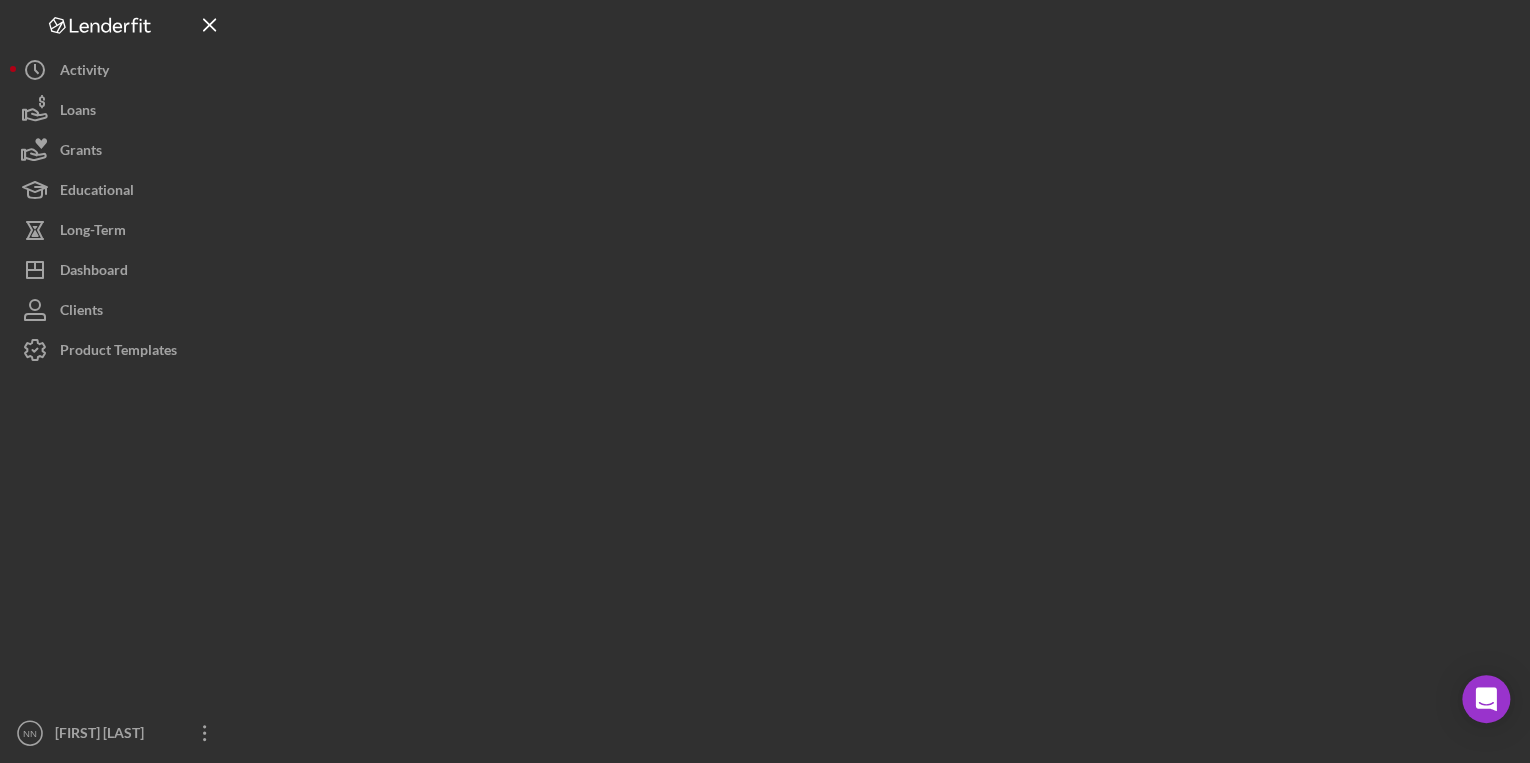 click at bounding box center (880, 376) 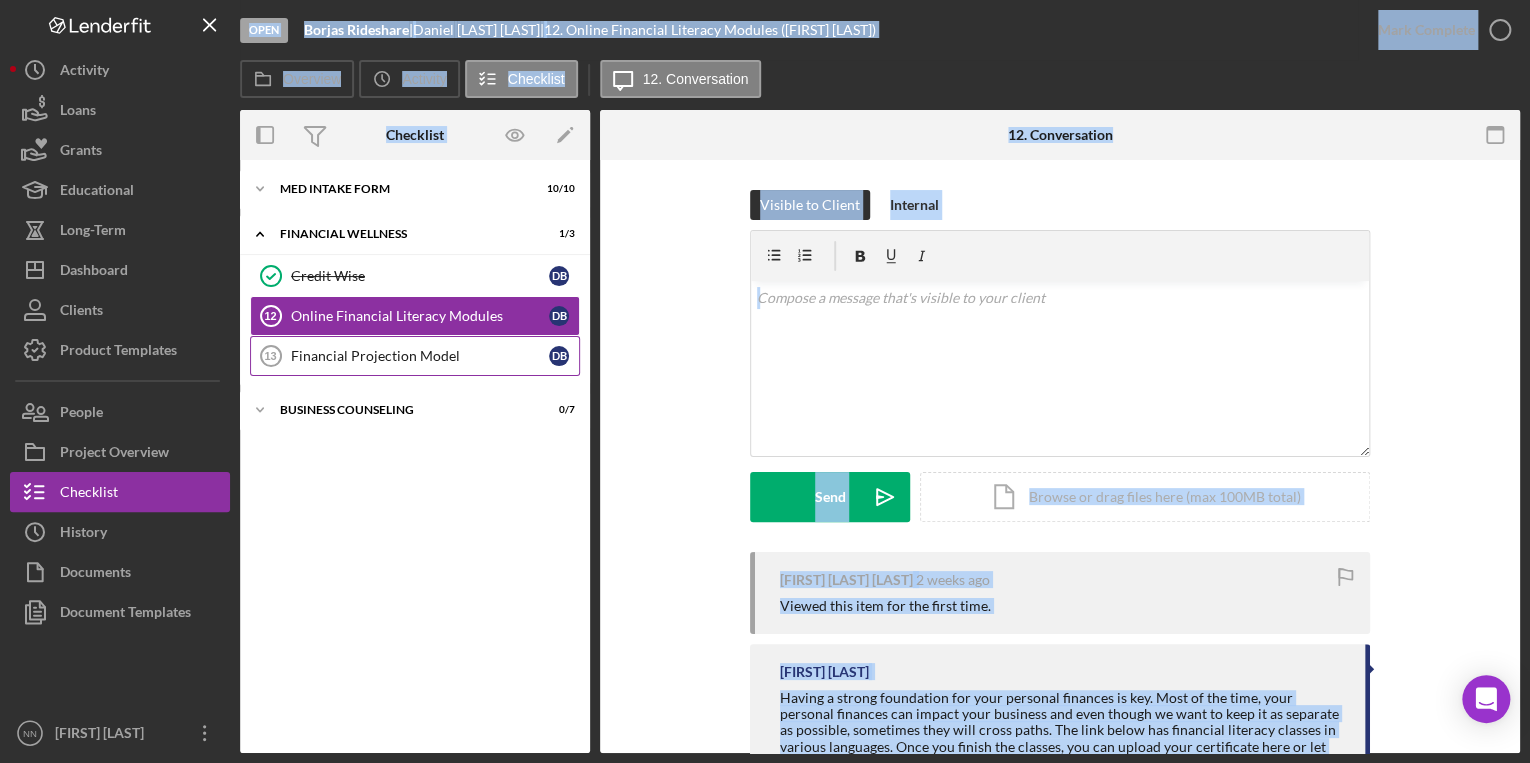 click on "Financial Projection Model" at bounding box center [420, 356] 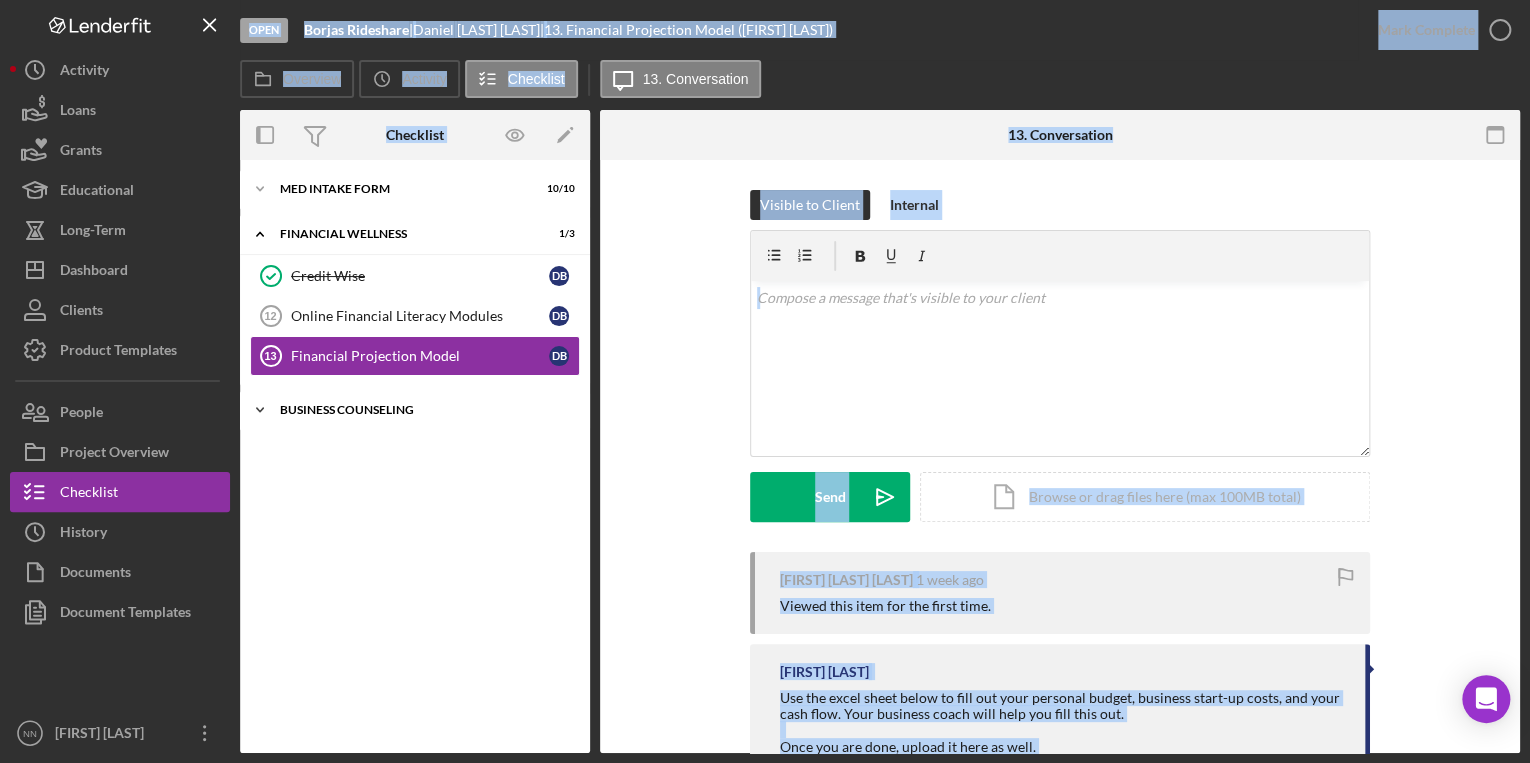 click on "Icon/Expander Business Counseling  0 / 7" at bounding box center (415, 410) 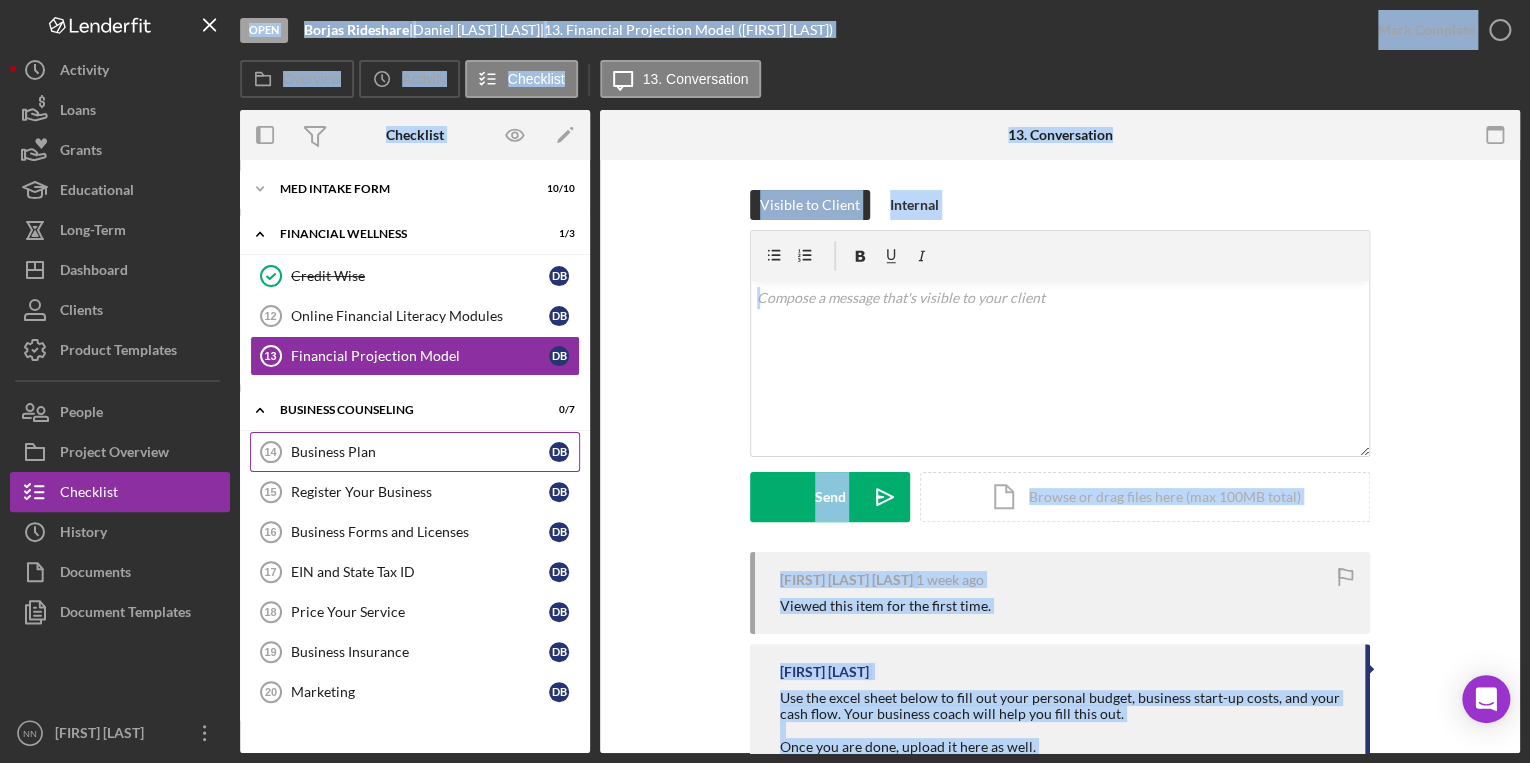 click on "Business Plan" at bounding box center [420, 452] 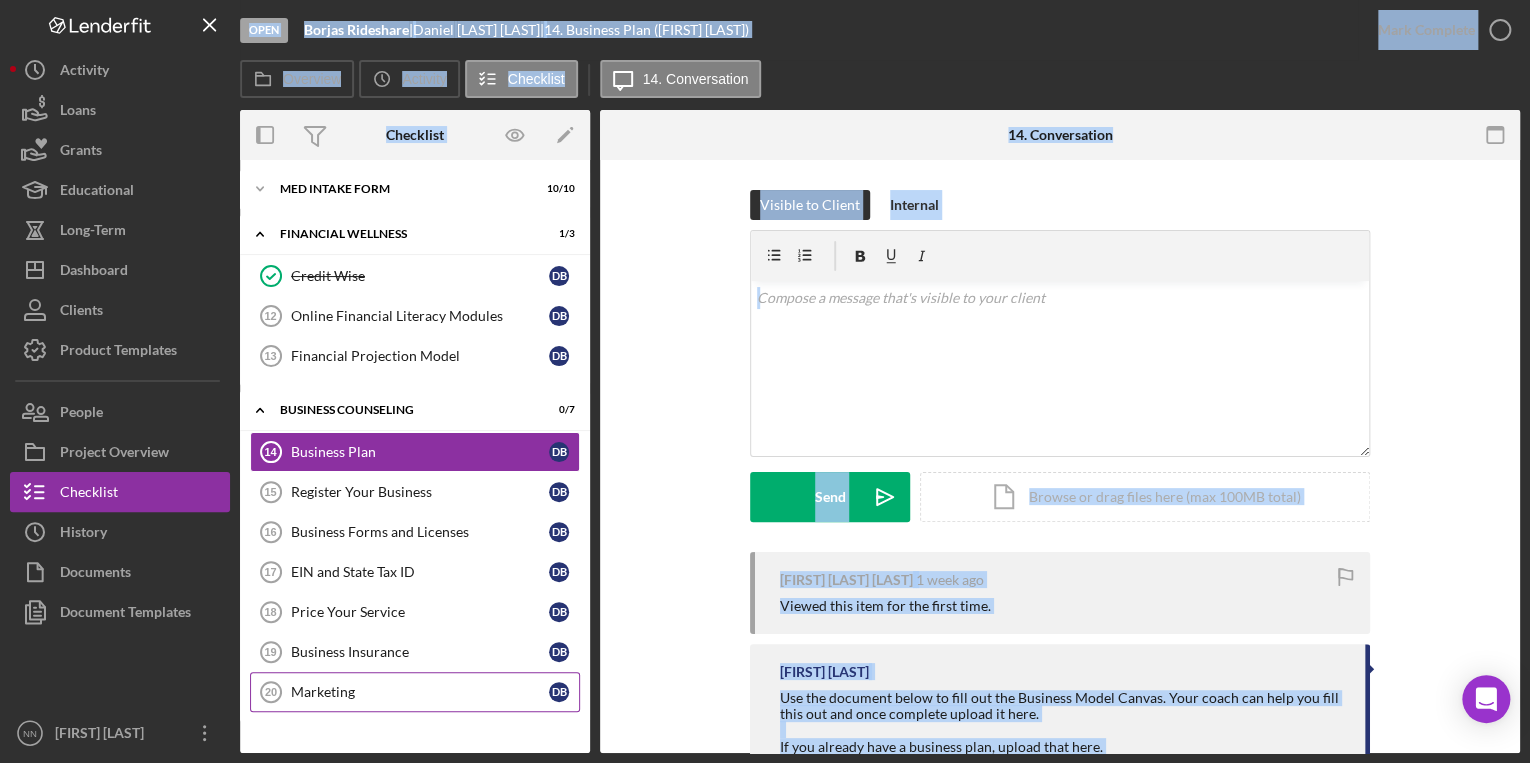 click on "Marketing" at bounding box center [420, 692] 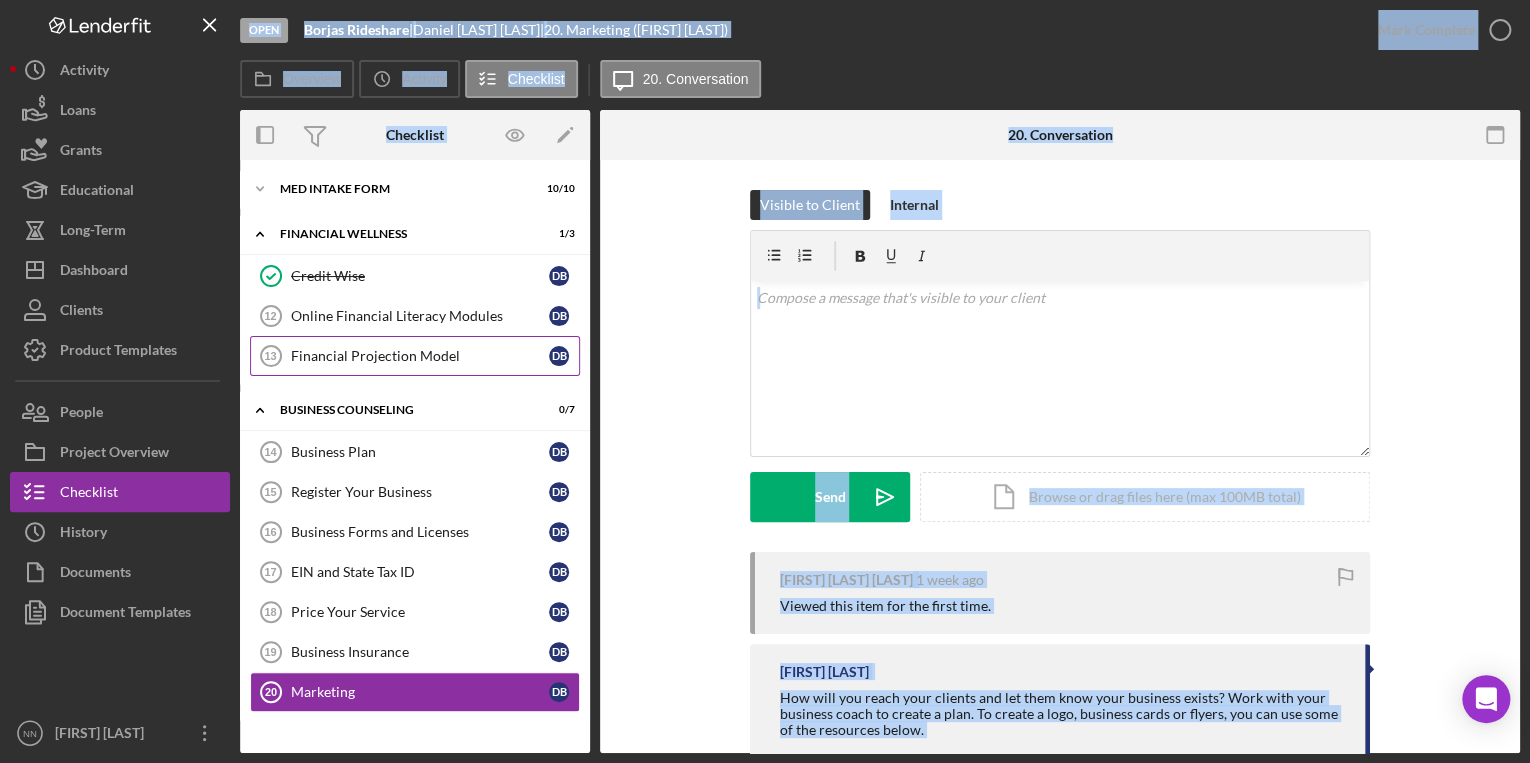 click on "Financial Projection Model 13 Financial Projection Model [FIRST] [LAST]" at bounding box center [415, 356] 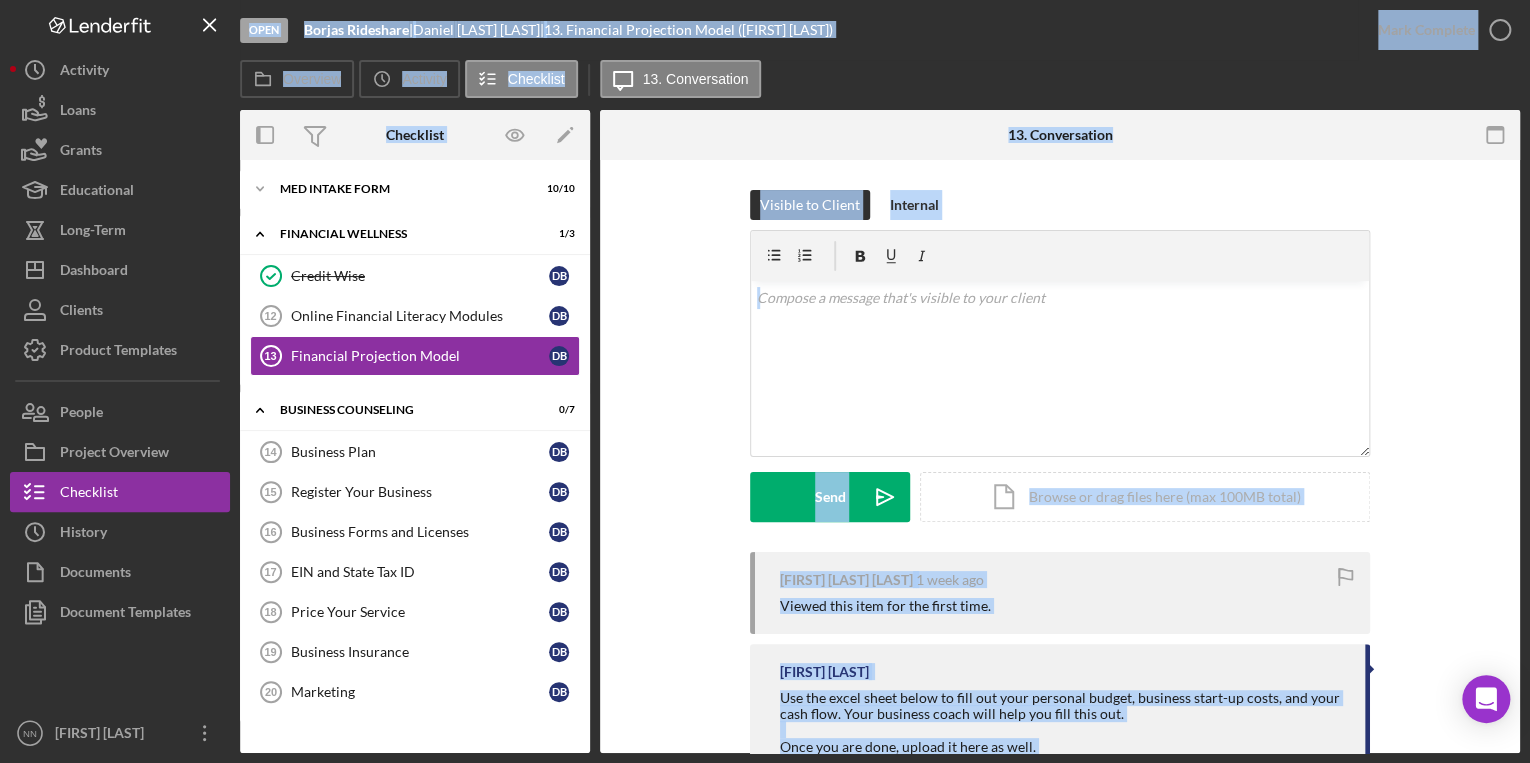 click on "Visible to Client Internal v Color teal Color pink Remove color Add row above Add row below Add column before Add column after Merge cells Split cells Remove column Remove row Remove table Send Icon/icon-invite-send Icon/Document Browse or drag files here (max 100MB total) Tap to choose files or take a photo Cancel Send Icon/icon-invite-send" at bounding box center (1060, 371) 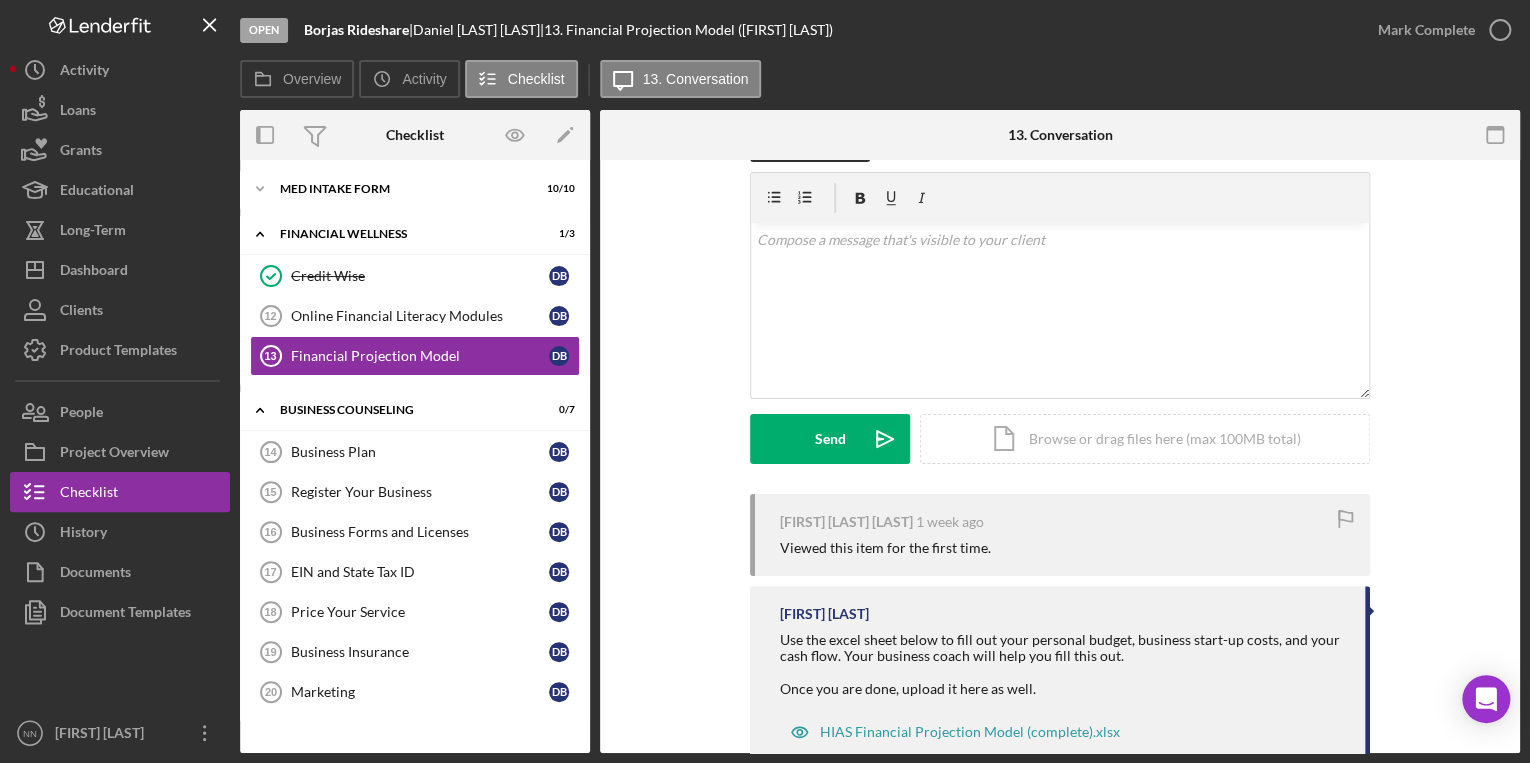 scroll, scrollTop: 116, scrollLeft: 0, axis: vertical 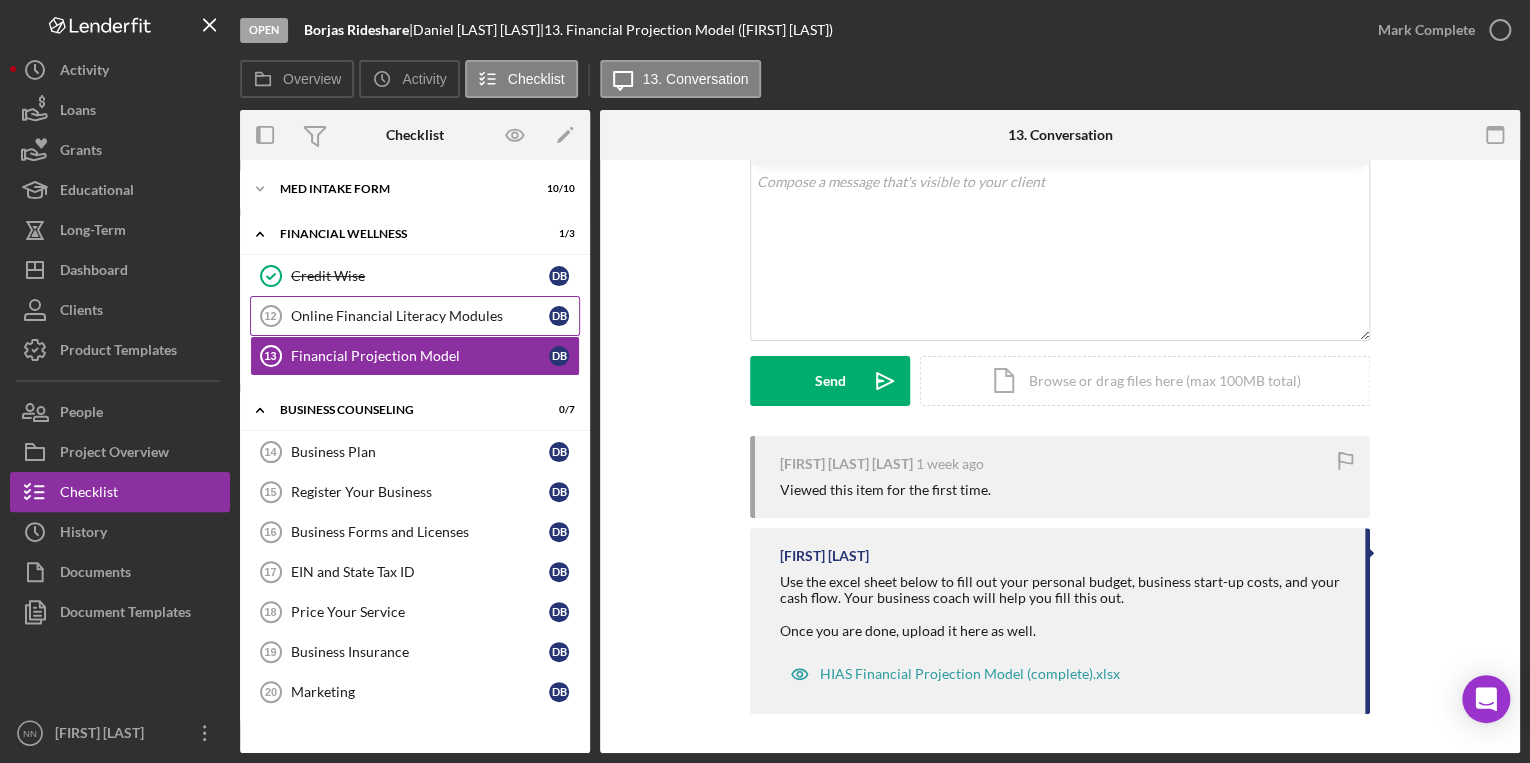 click on "Online Financial Literacy Modules 12 Online Financial Literacy Modules [FIRST] [LAST]" at bounding box center [415, 316] 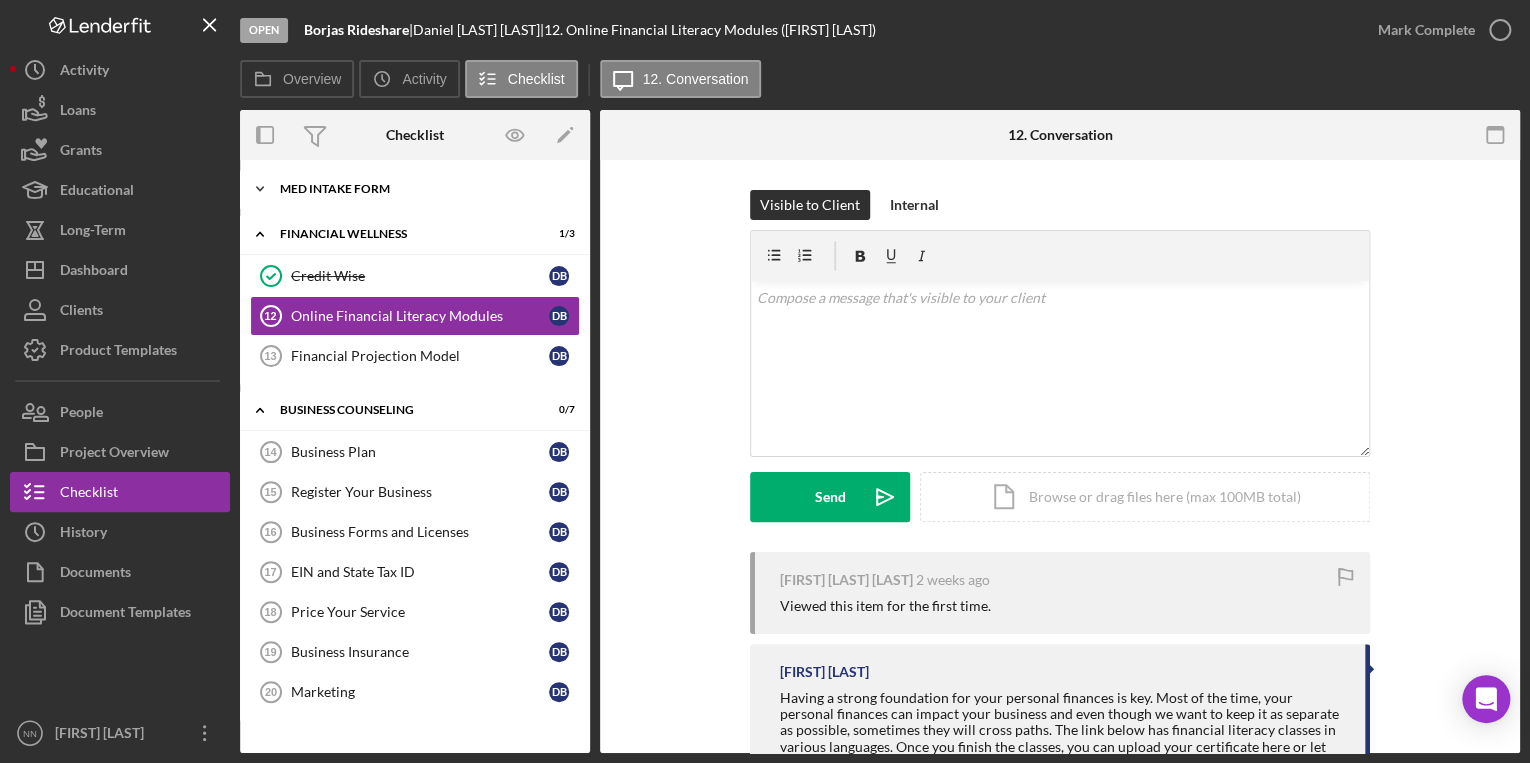 click on "MED Intake Form" at bounding box center [422, 189] 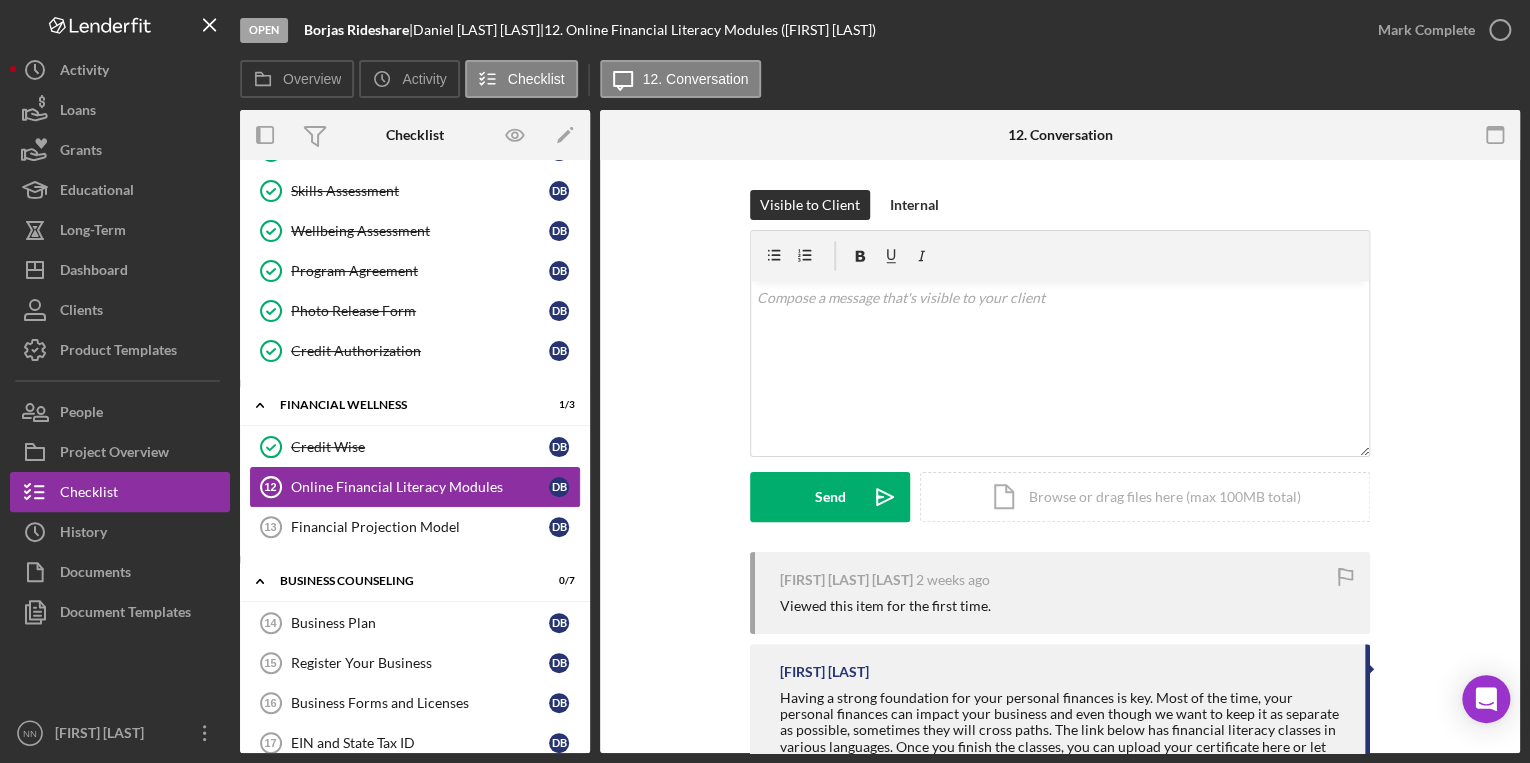 scroll, scrollTop: 320, scrollLeft: 0, axis: vertical 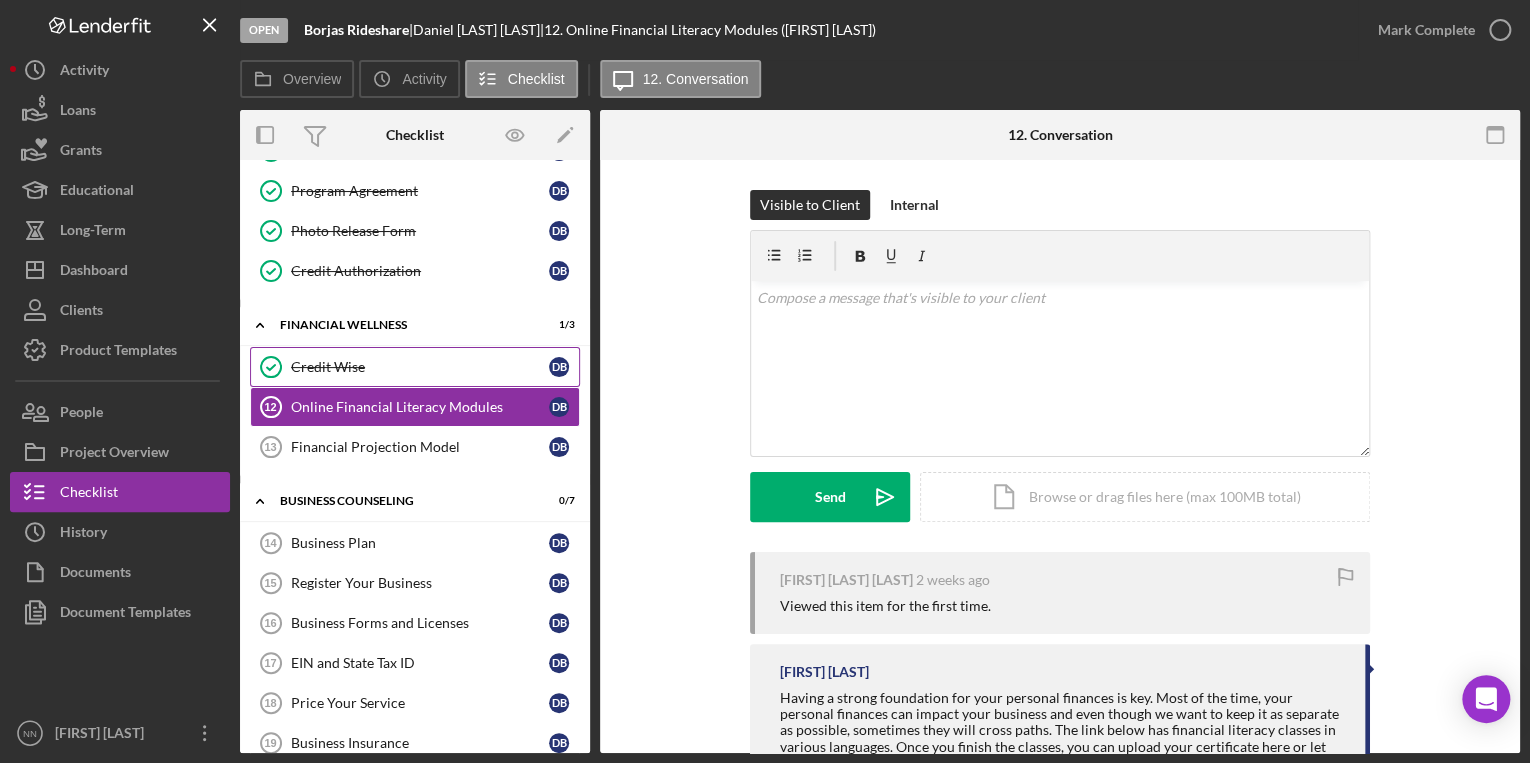 click on "Credit Wise Credit Wise [FIRST] [LAST]" at bounding box center (415, 367) 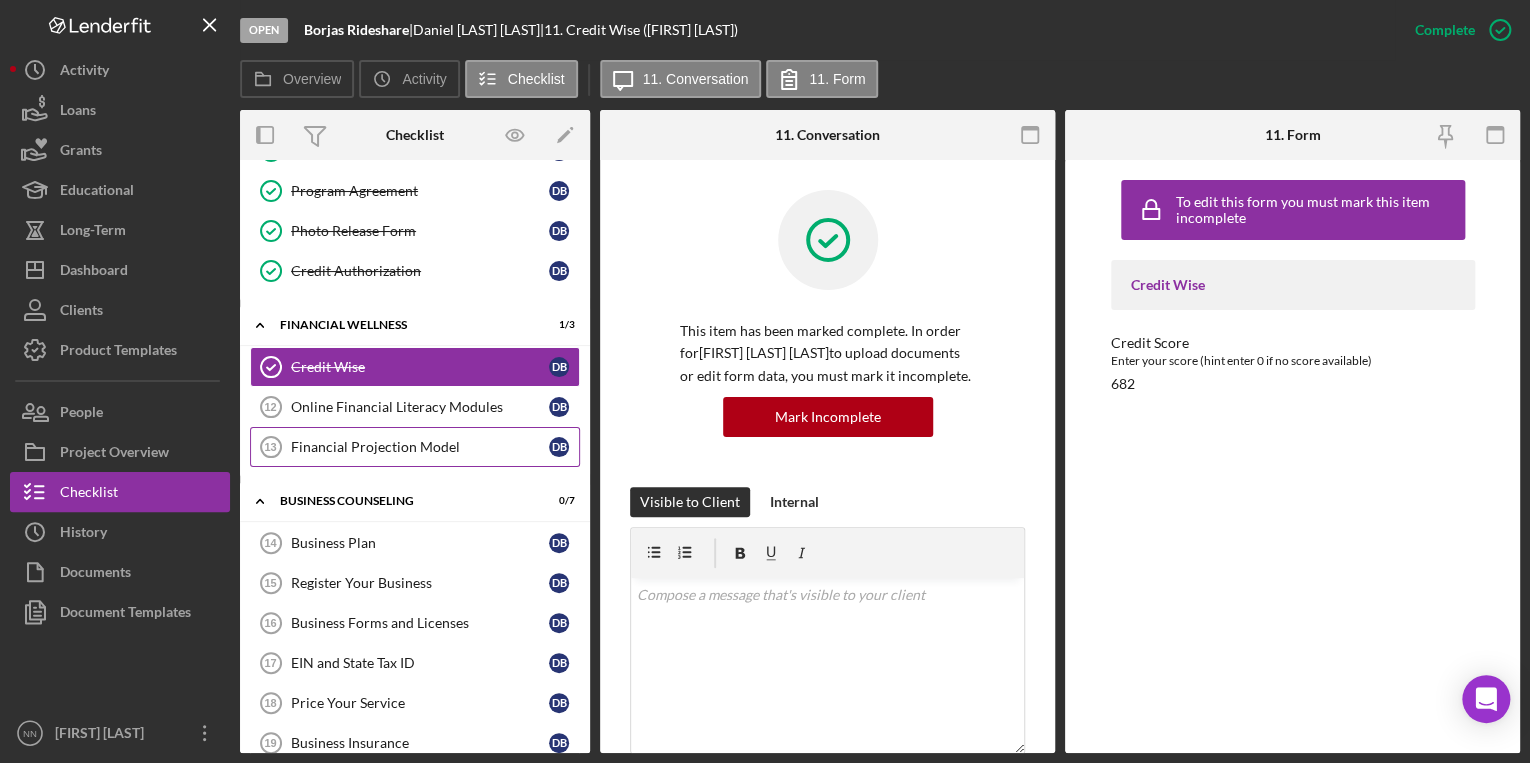 click on "Financial Projection Model" at bounding box center [420, 447] 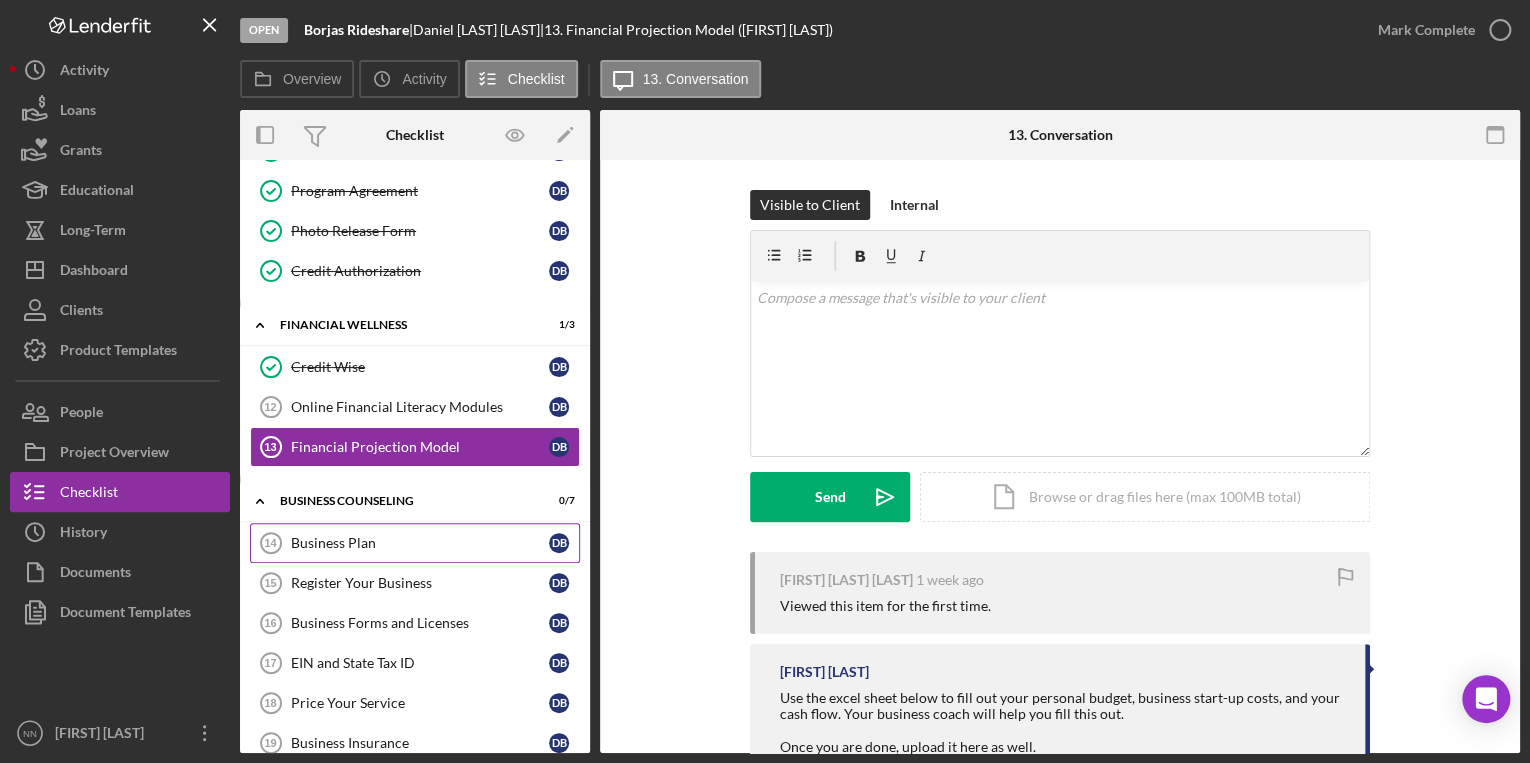 click on "Business Plan" at bounding box center (420, 543) 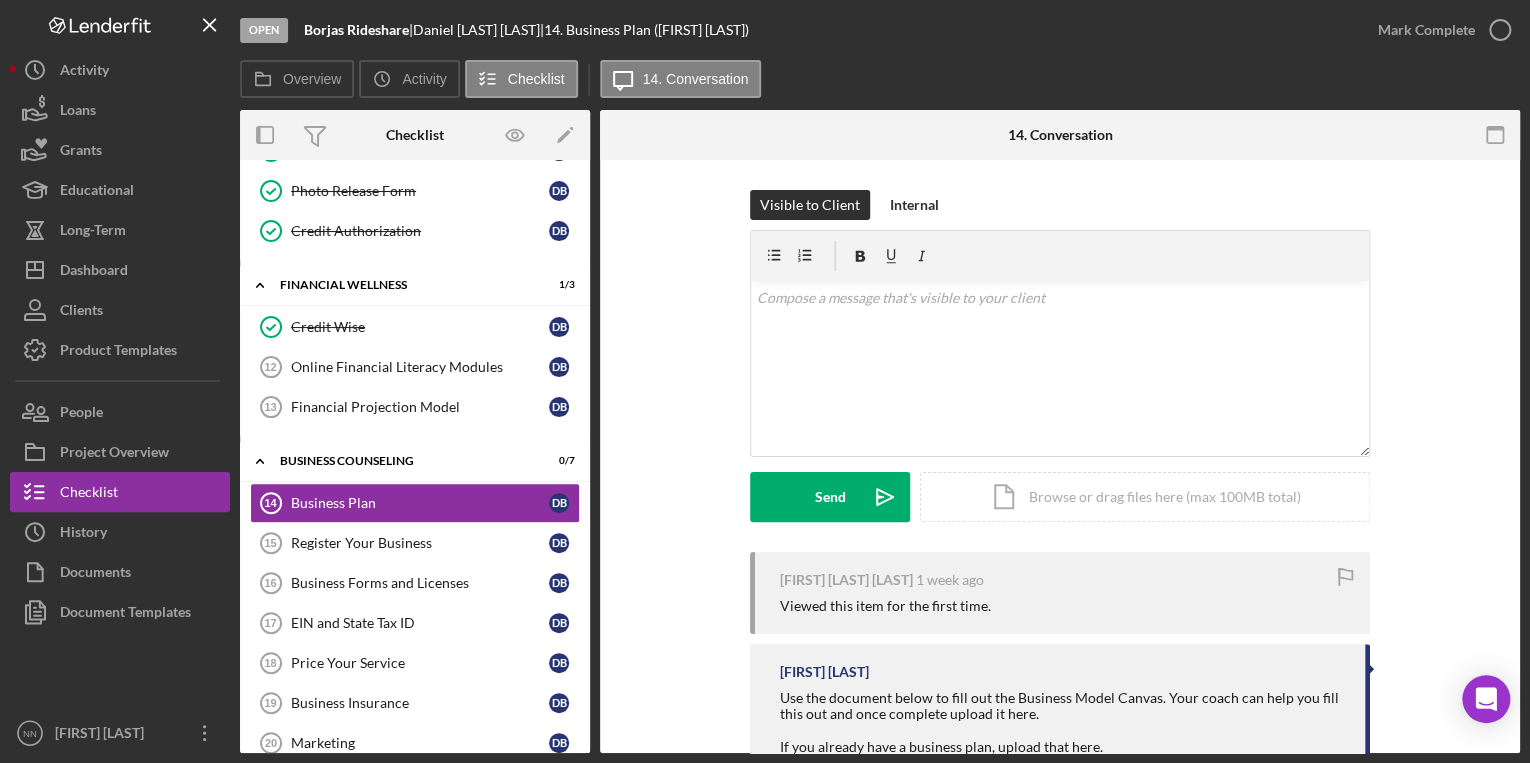 scroll, scrollTop: 380, scrollLeft: 0, axis: vertical 